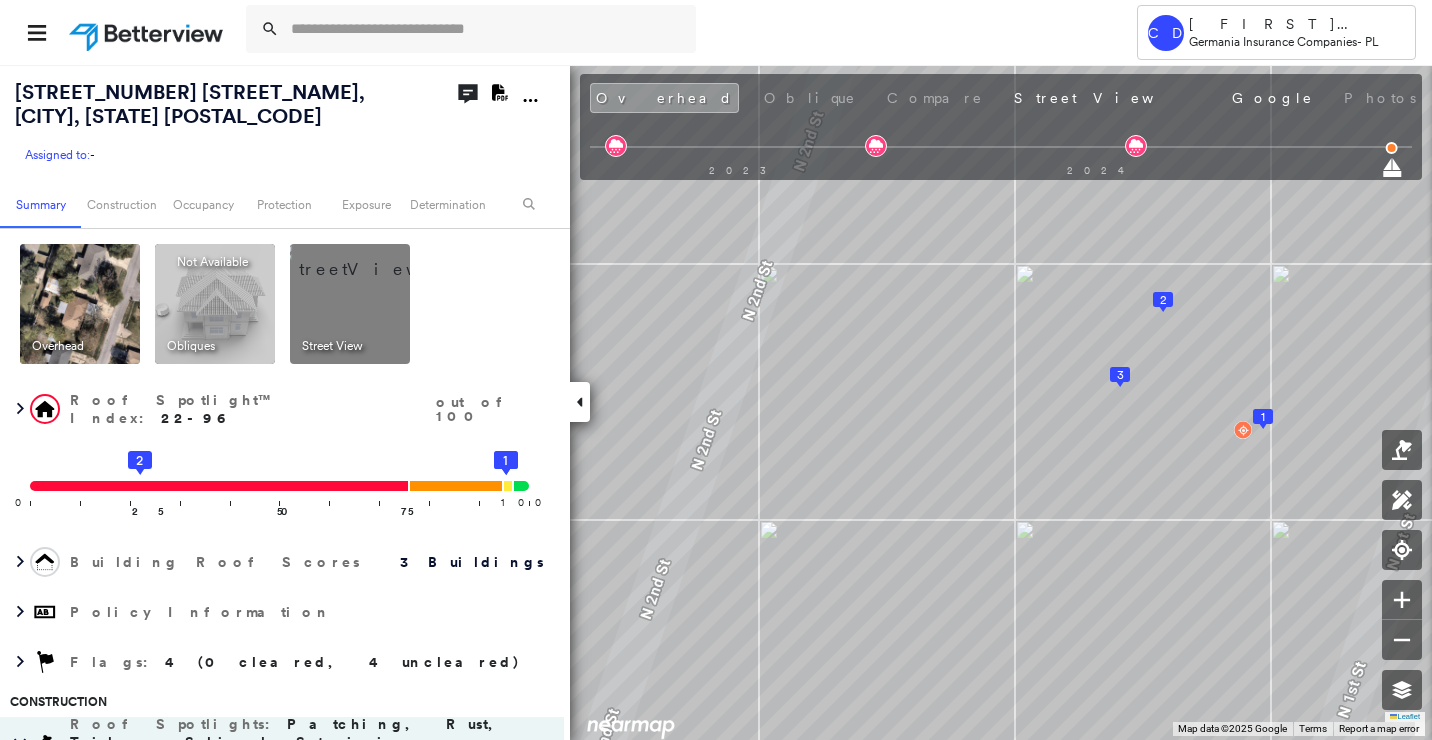 scroll, scrollTop: 0, scrollLeft: 0, axis: both 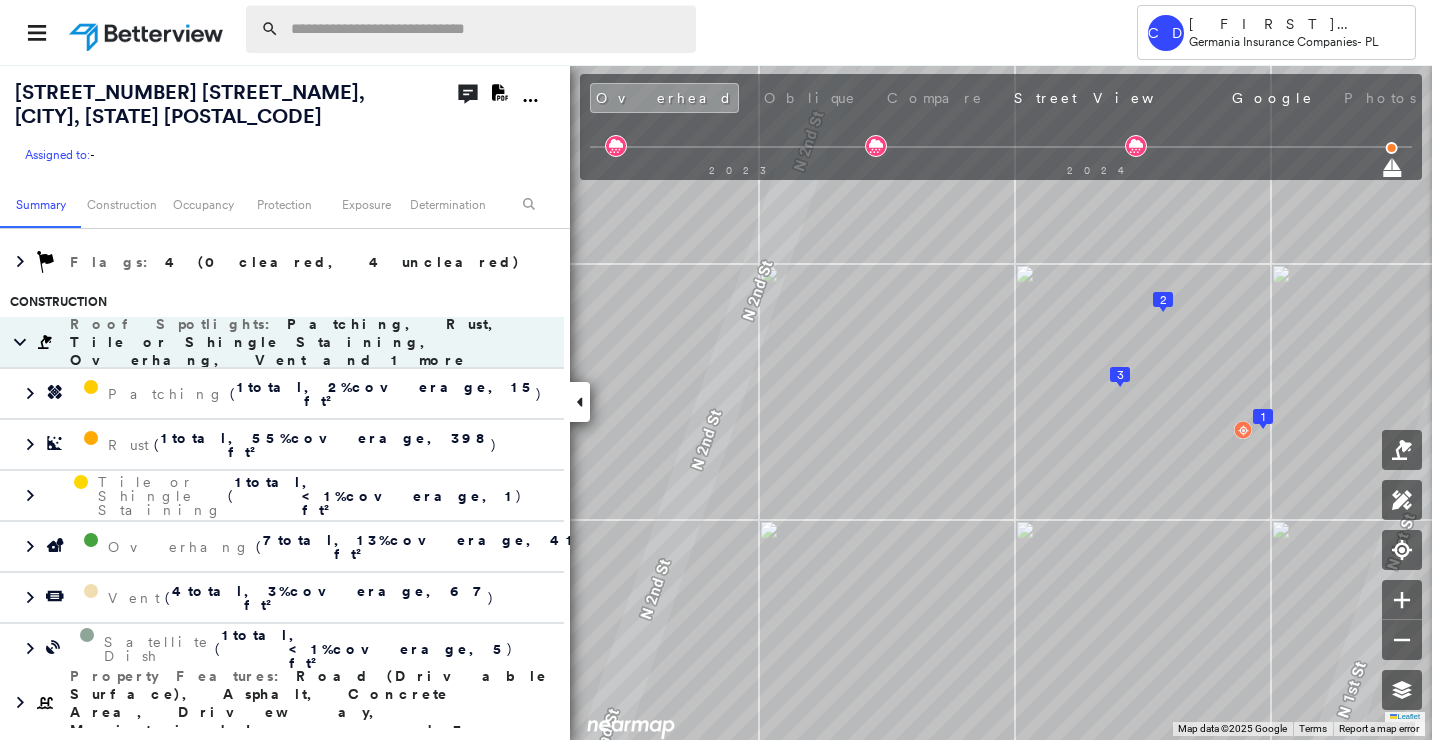 click at bounding box center (487, 29) 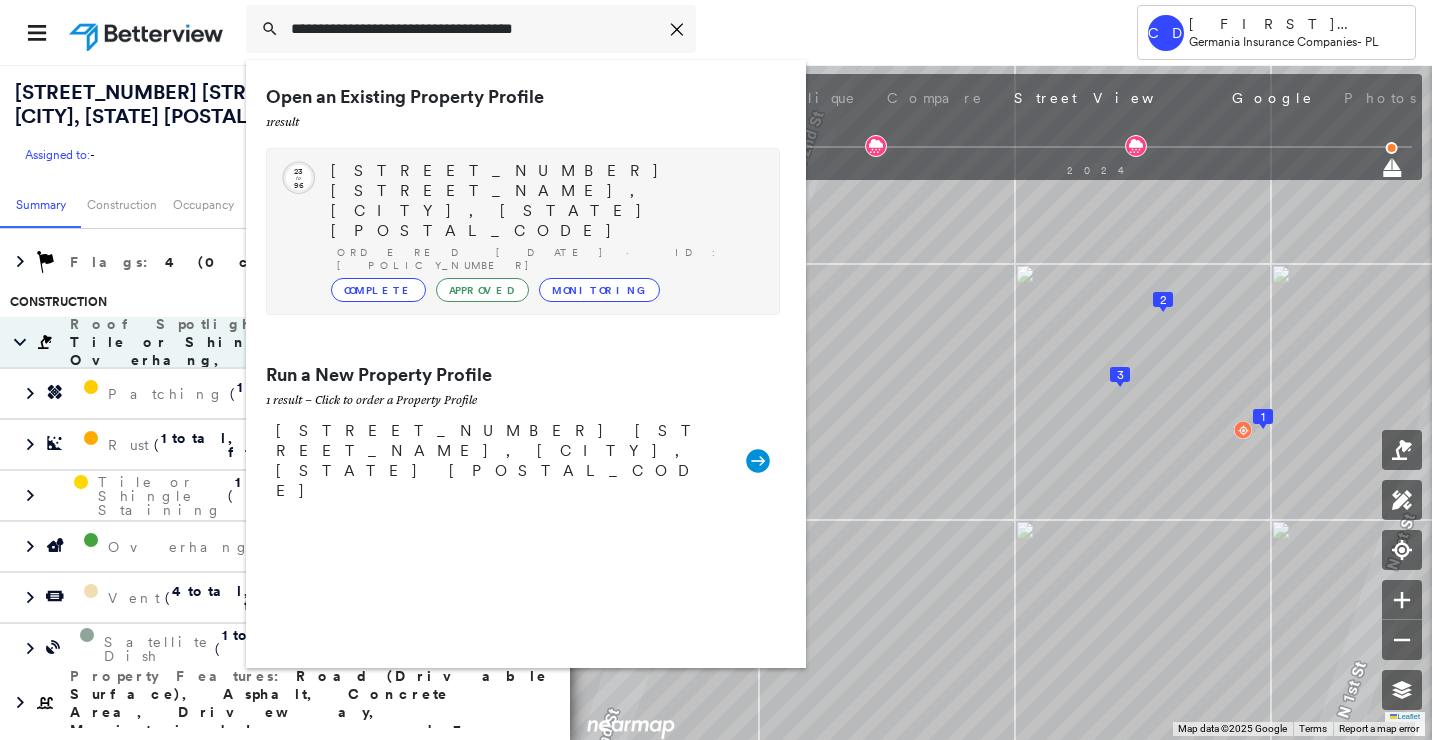 type on "**********" 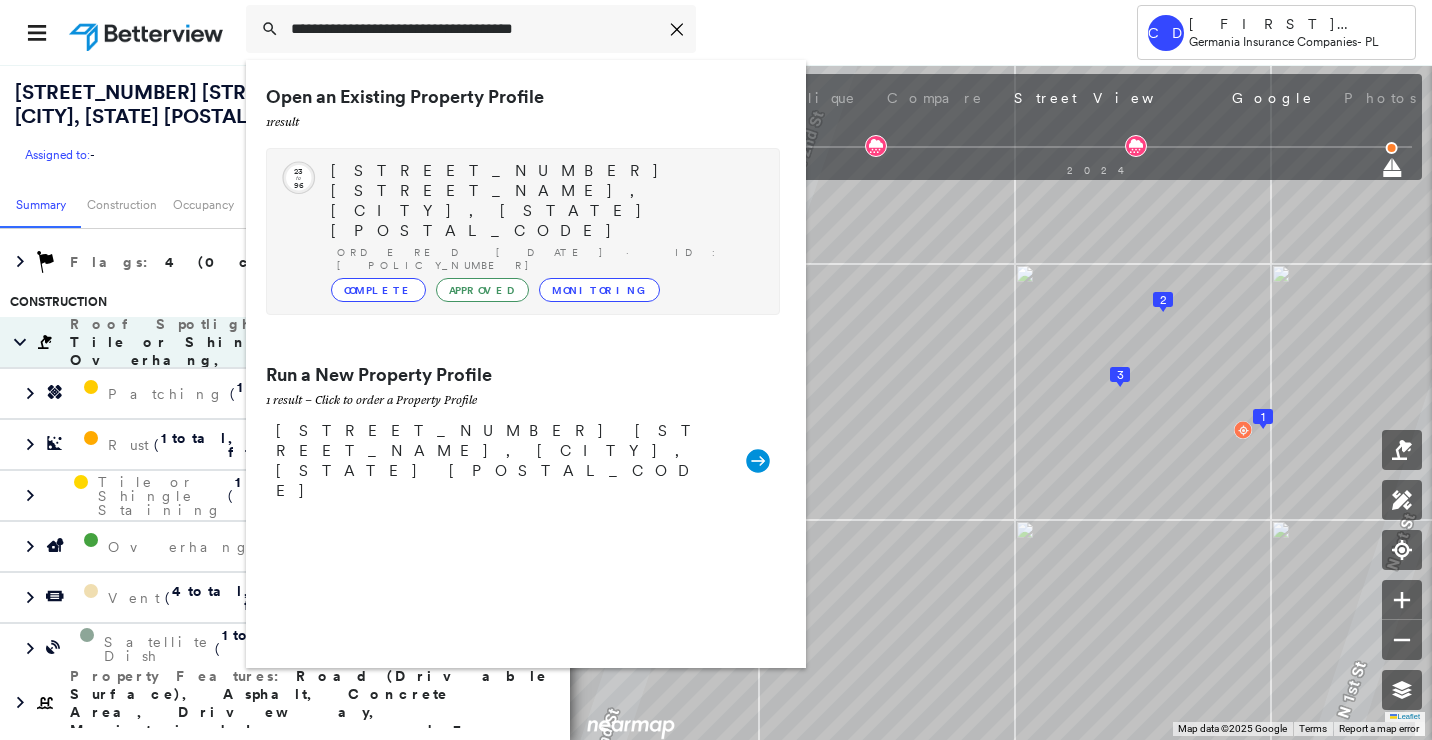 click on "Approved" at bounding box center (482, 290) 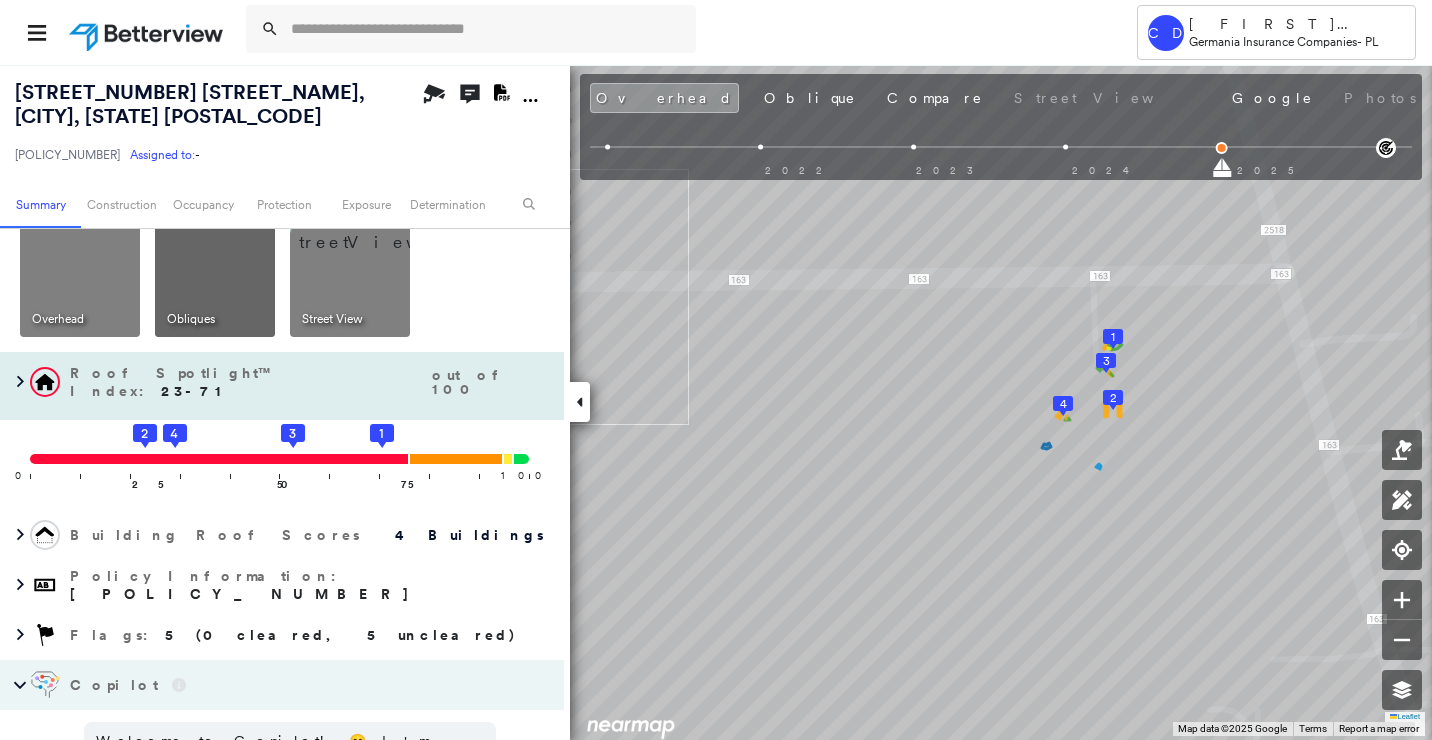 scroll, scrollTop: 0, scrollLeft: 0, axis: both 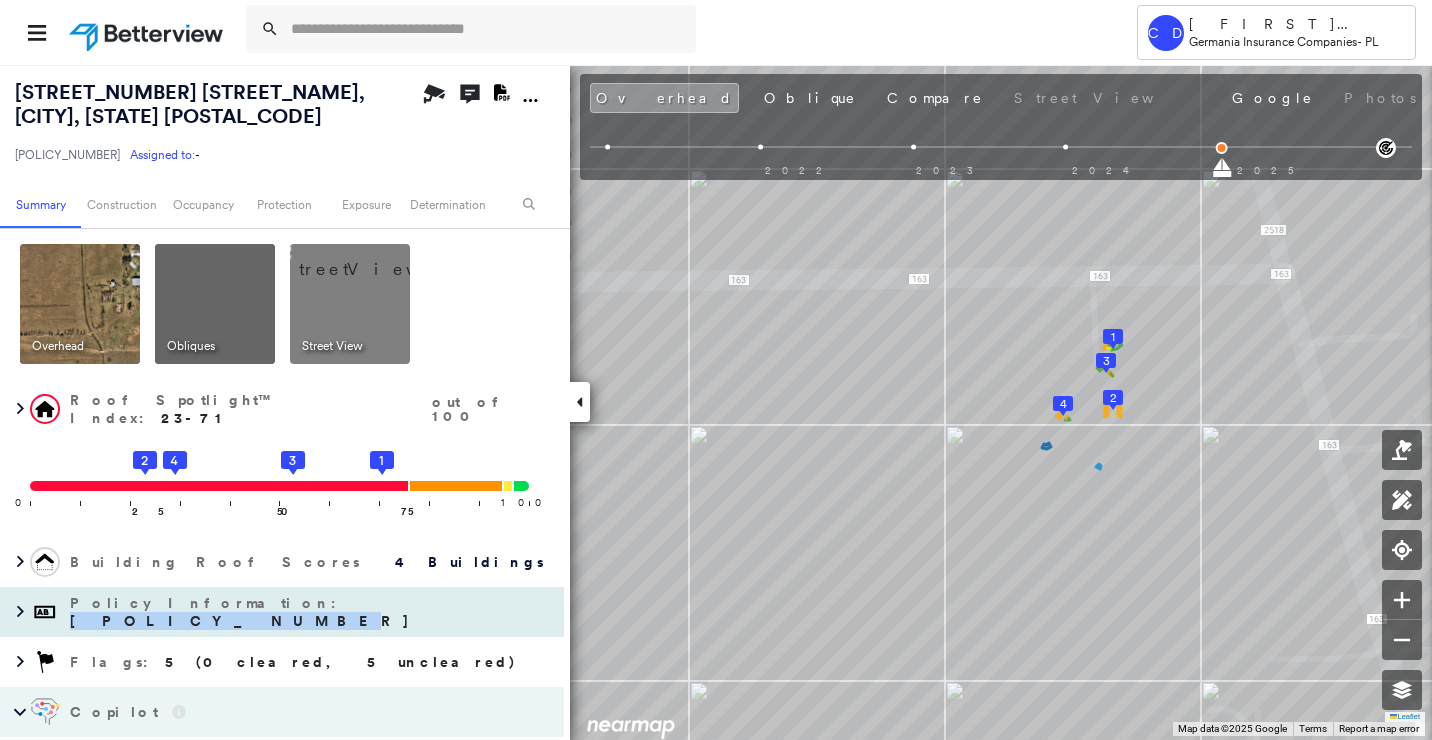 drag, startPoint x: 317, startPoint y: 582, endPoint x: 197, endPoint y: 582, distance: 120 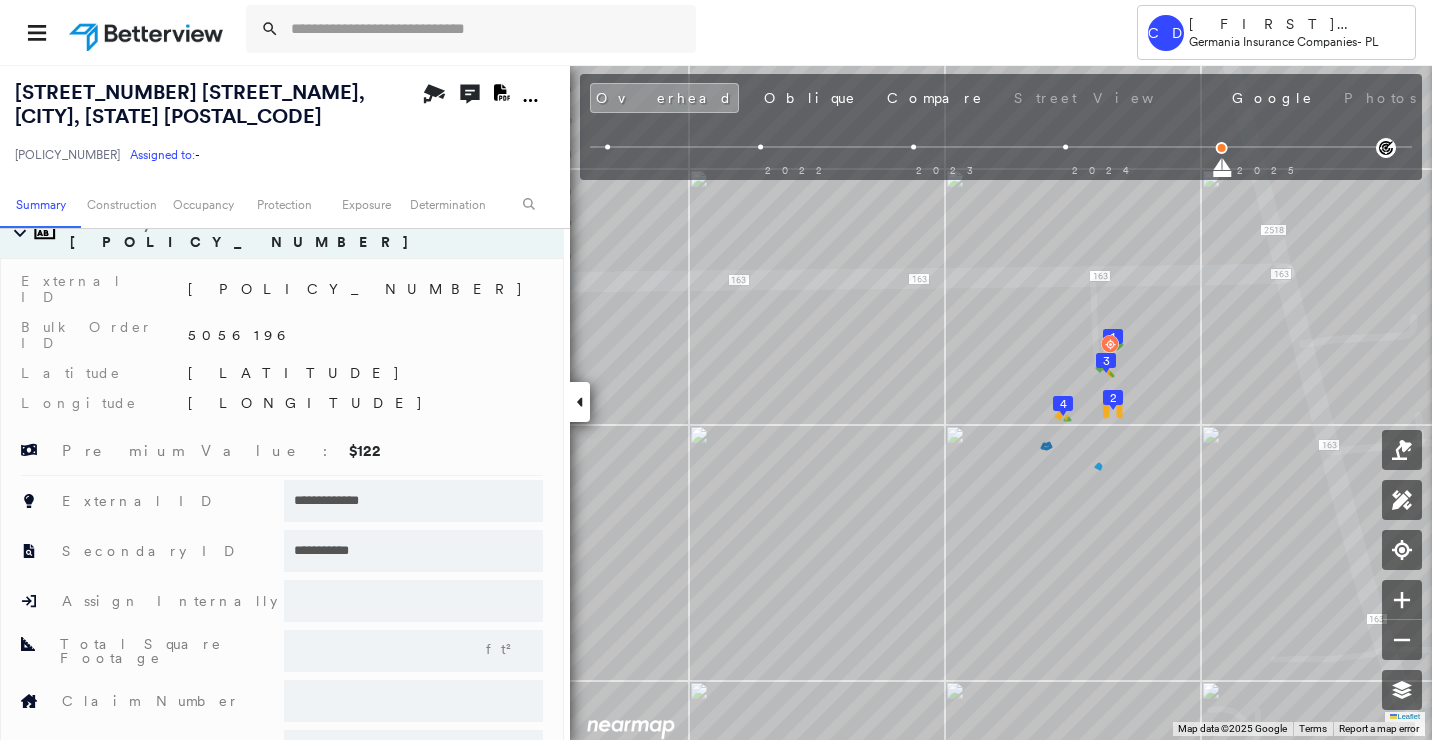 scroll, scrollTop: 332, scrollLeft: 0, axis: vertical 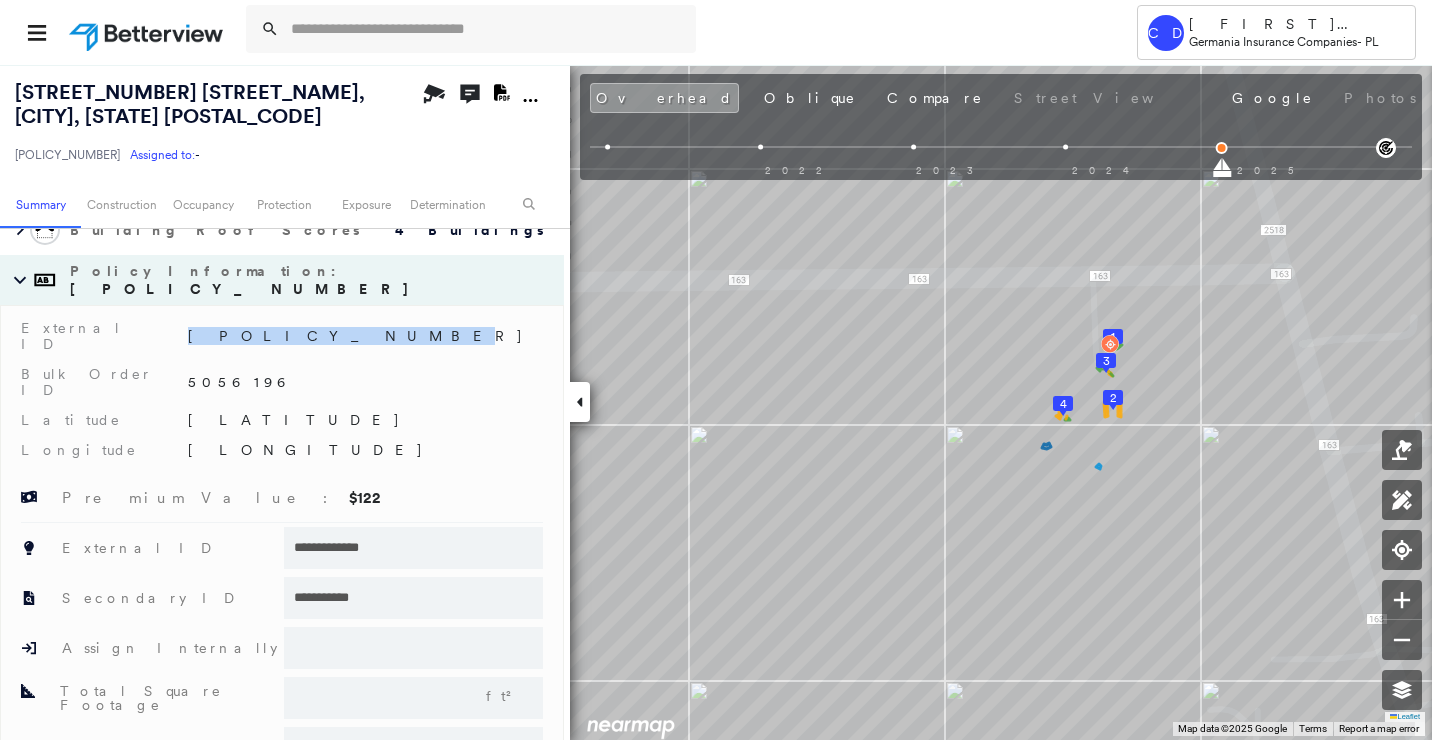 drag, startPoint x: 286, startPoint y: 295, endPoint x: 188, endPoint y: 311, distance: 99.29753 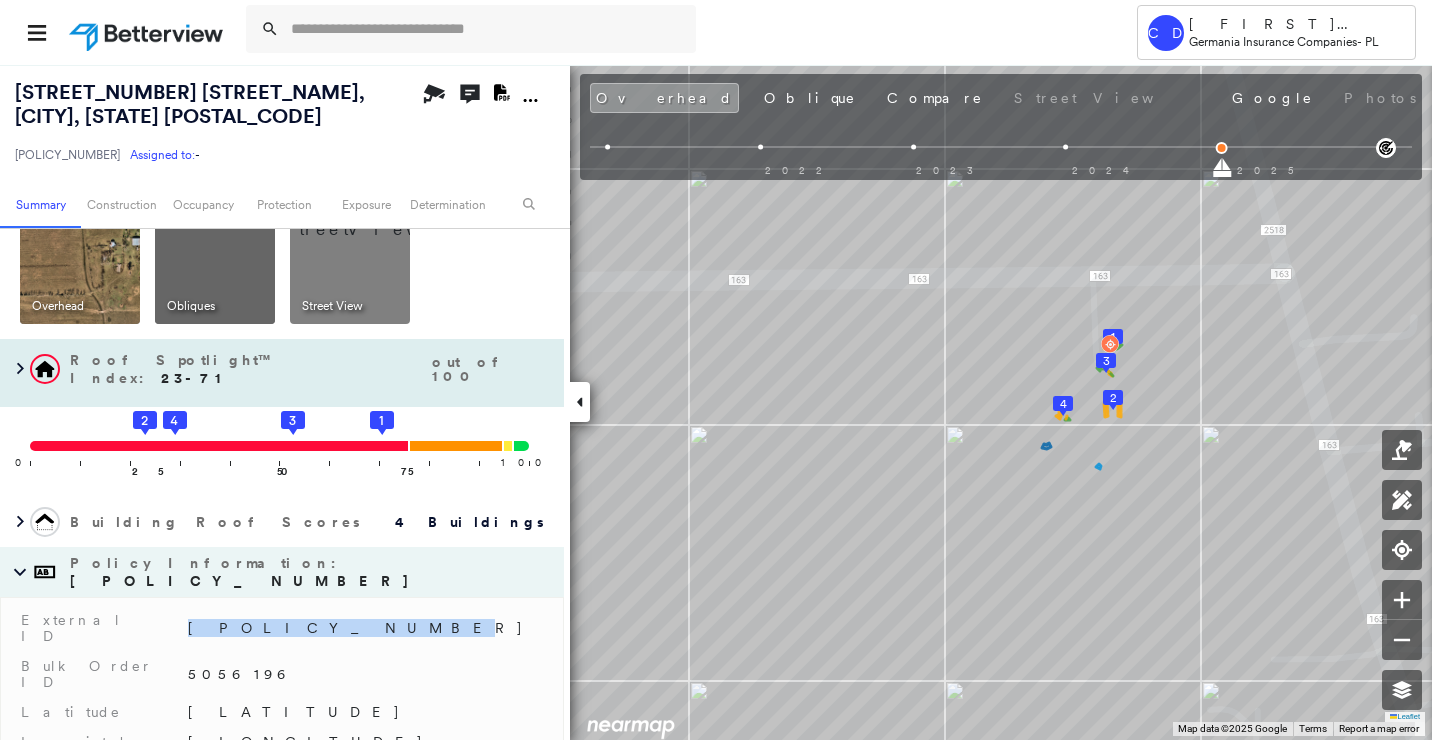 scroll, scrollTop: 0, scrollLeft: 0, axis: both 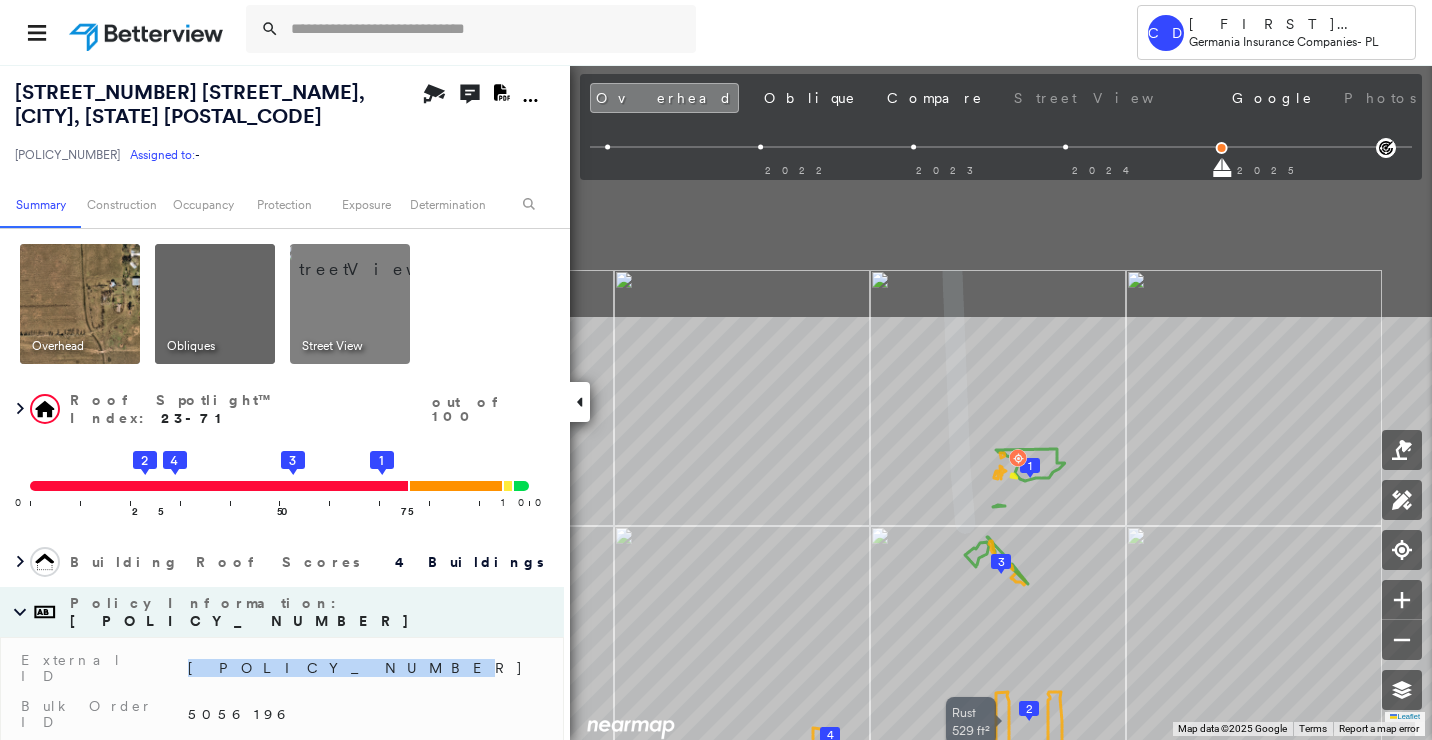 drag, startPoint x: 1105, startPoint y: 393, endPoint x: 998, endPoint y: 715, distance: 339.31253 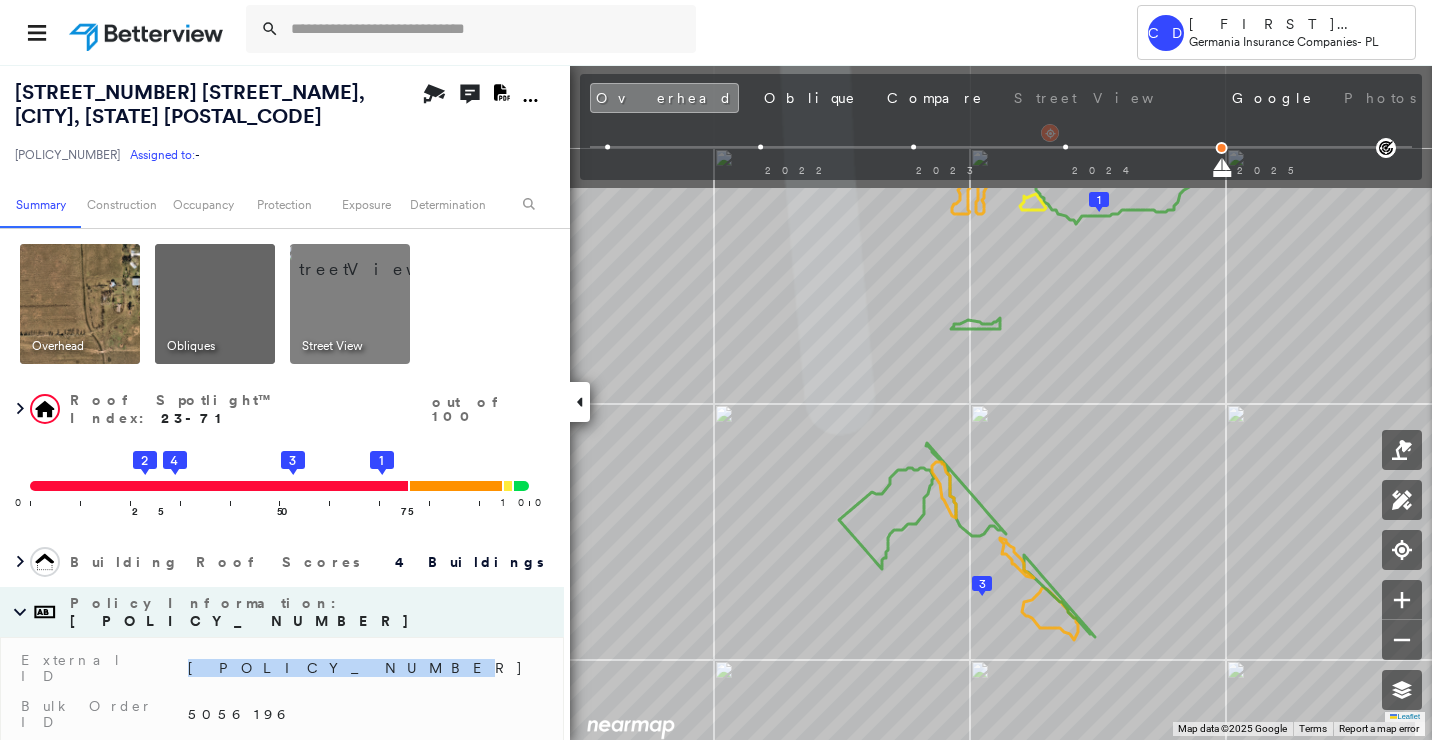 click on "**********" at bounding box center (716, 370) 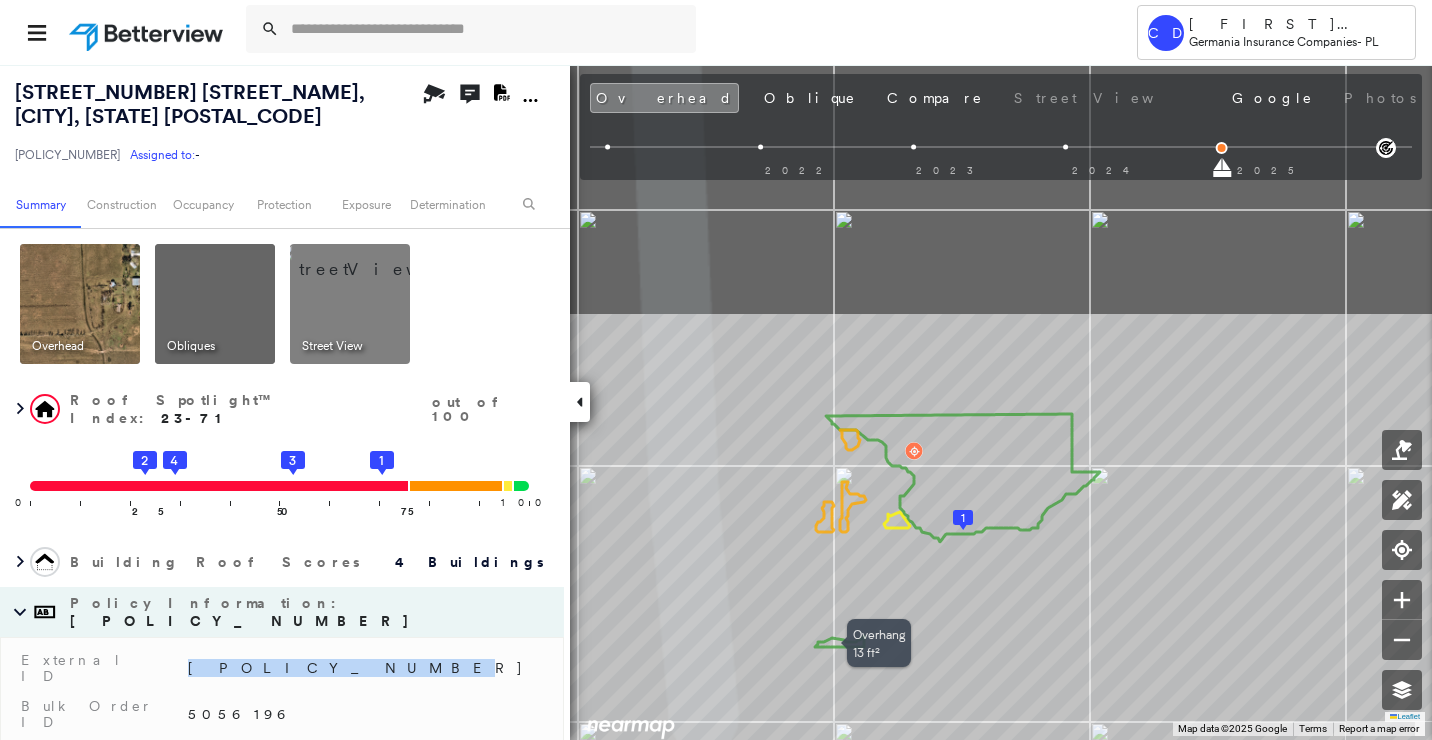 drag, startPoint x: 958, startPoint y: 323, endPoint x: 789, endPoint y: 611, distance: 333.92365 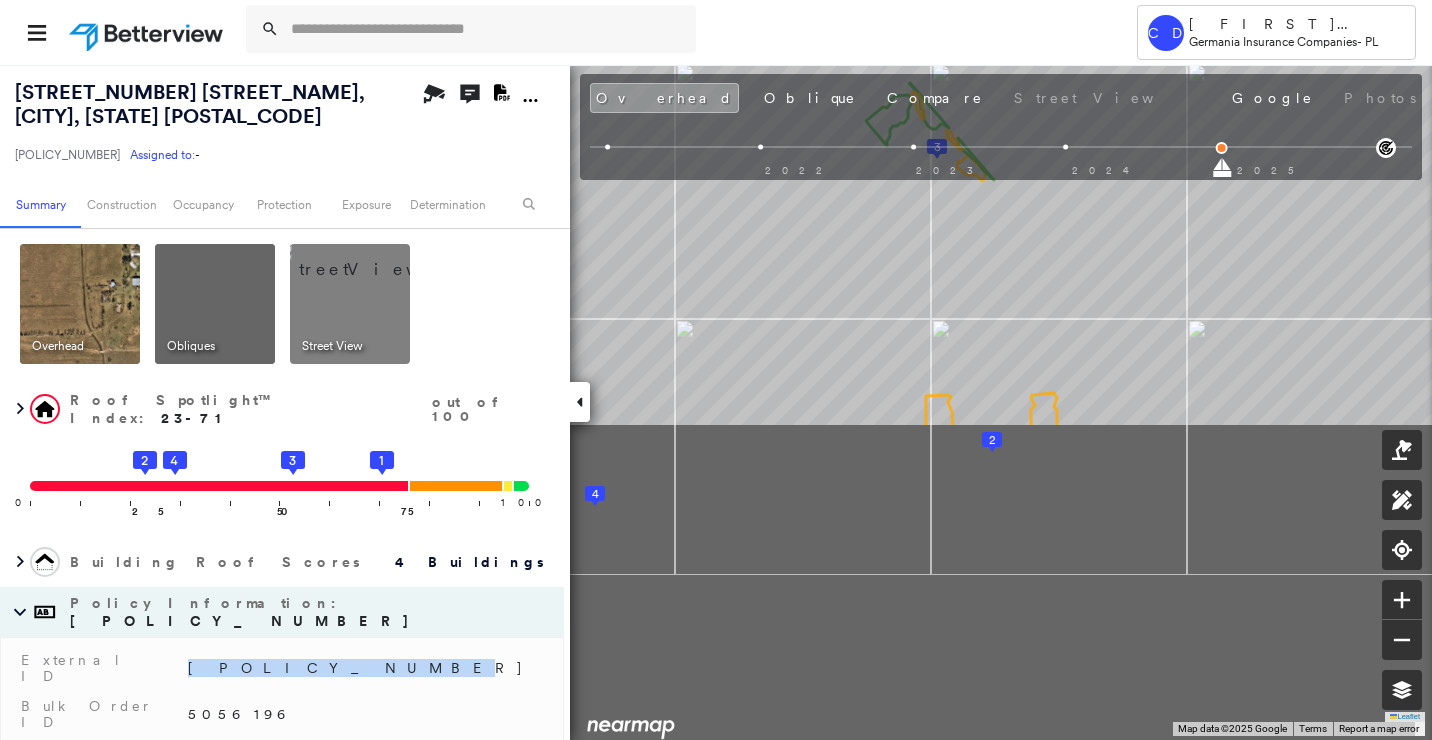 click on "**********" at bounding box center (716, 402) 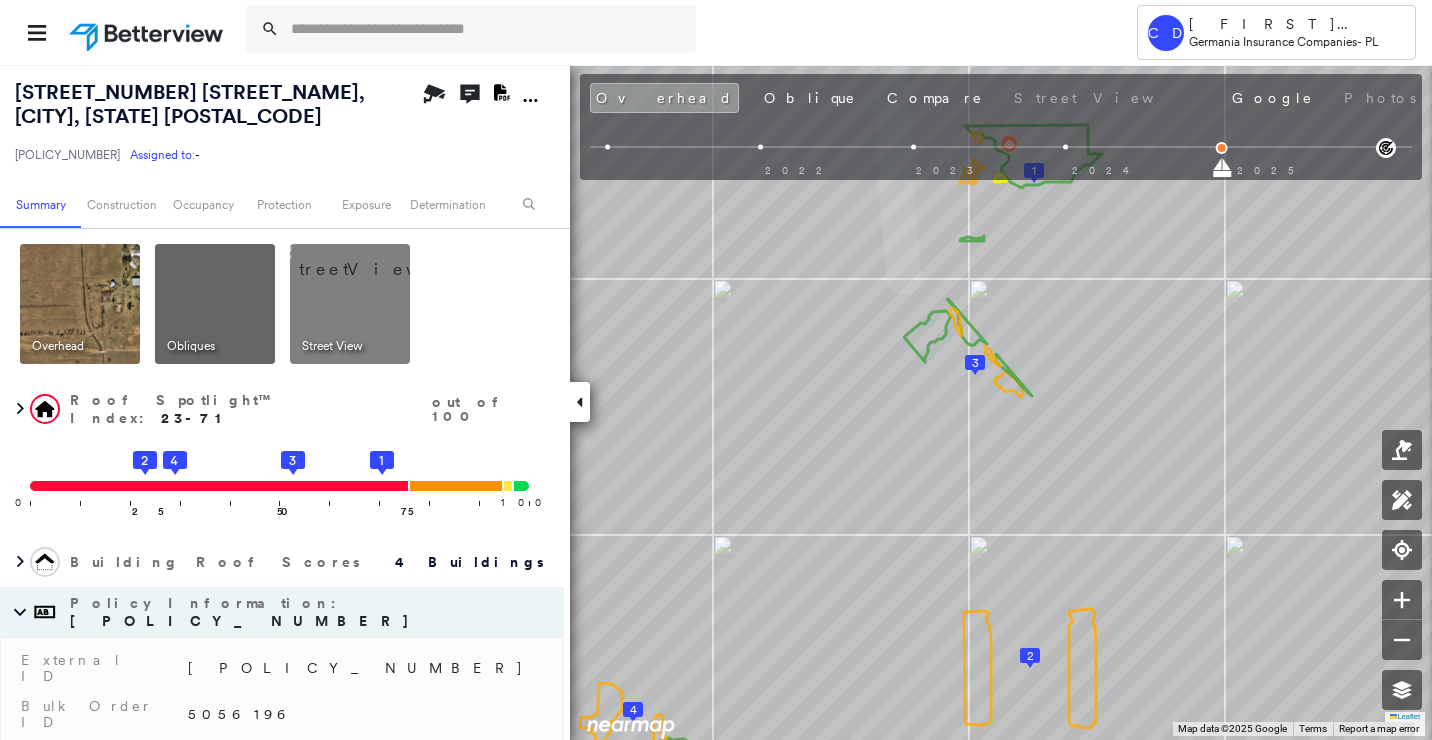 click 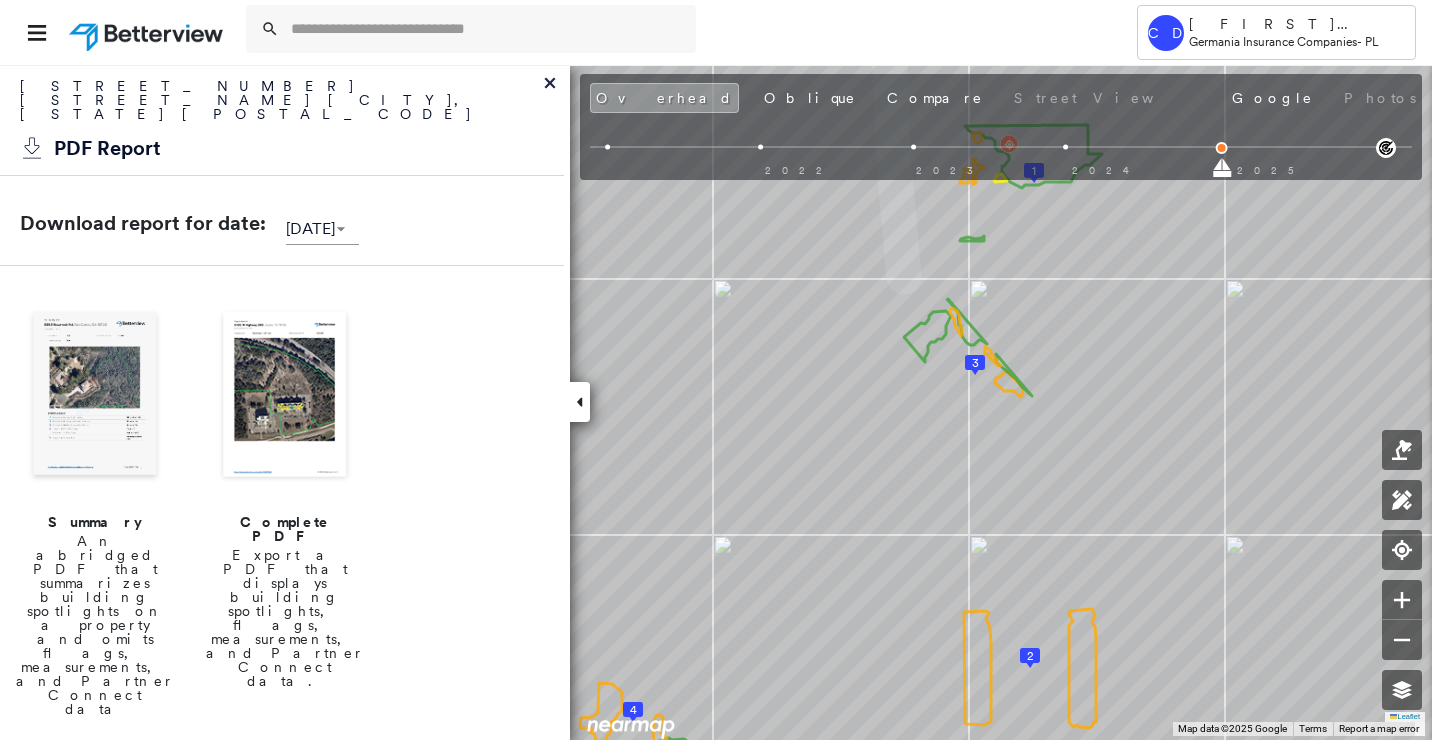 click at bounding box center [95, 396] 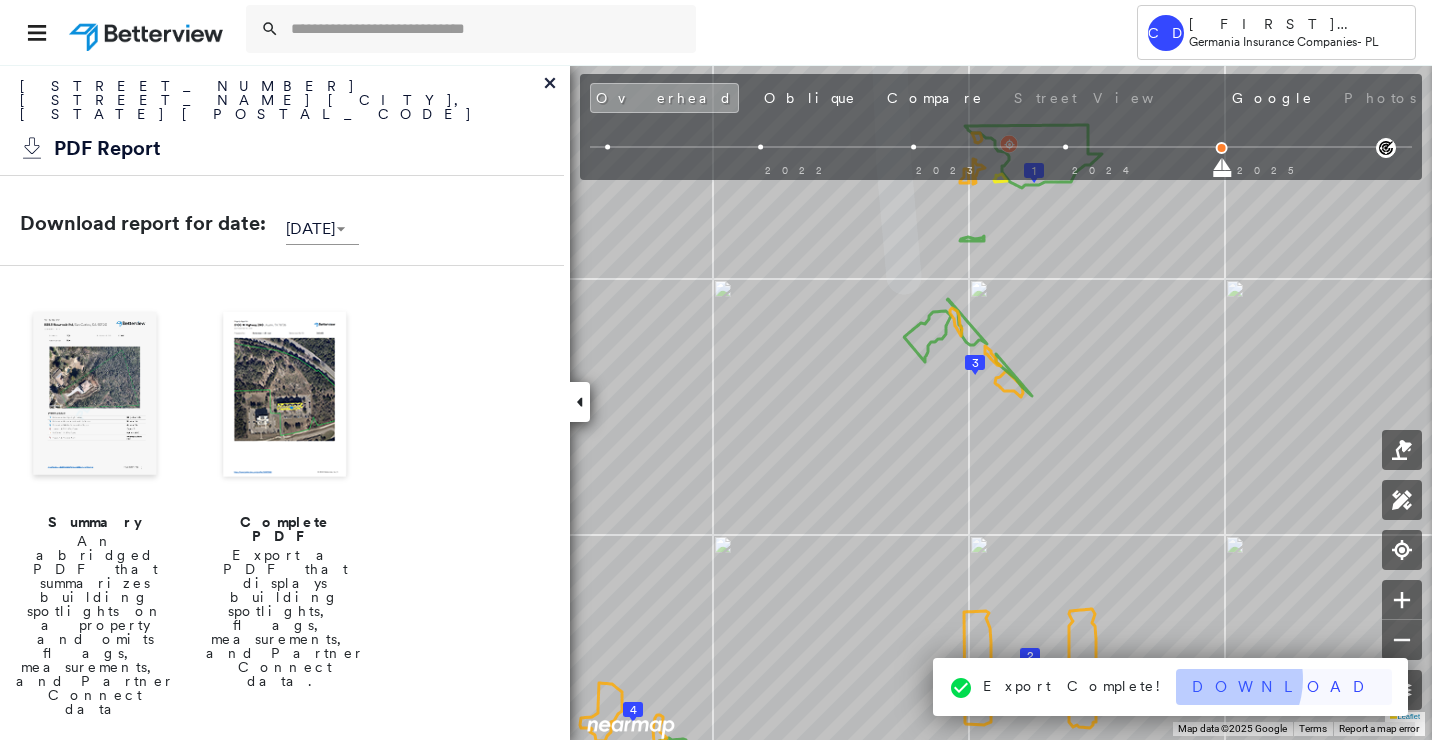 click on "Download" at bounding box center [1284, 687] 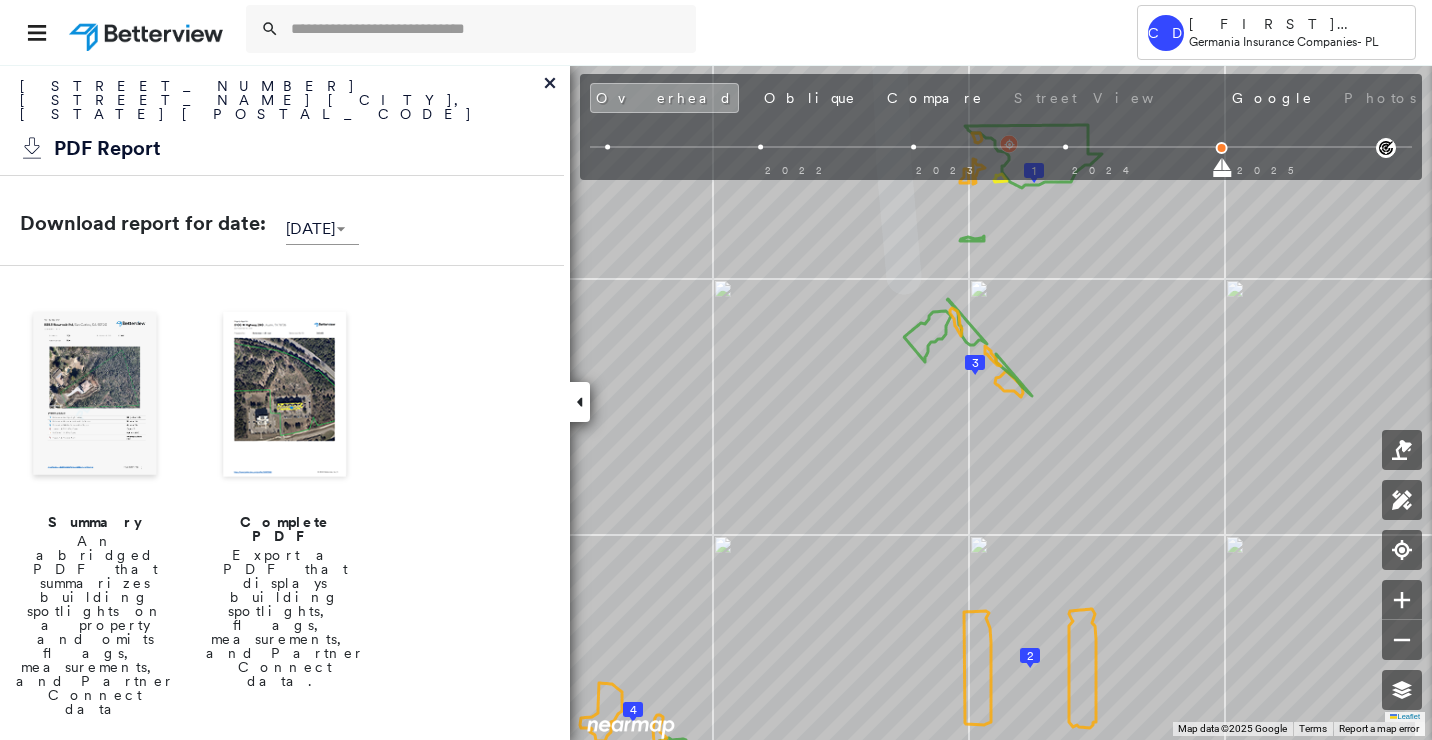 click 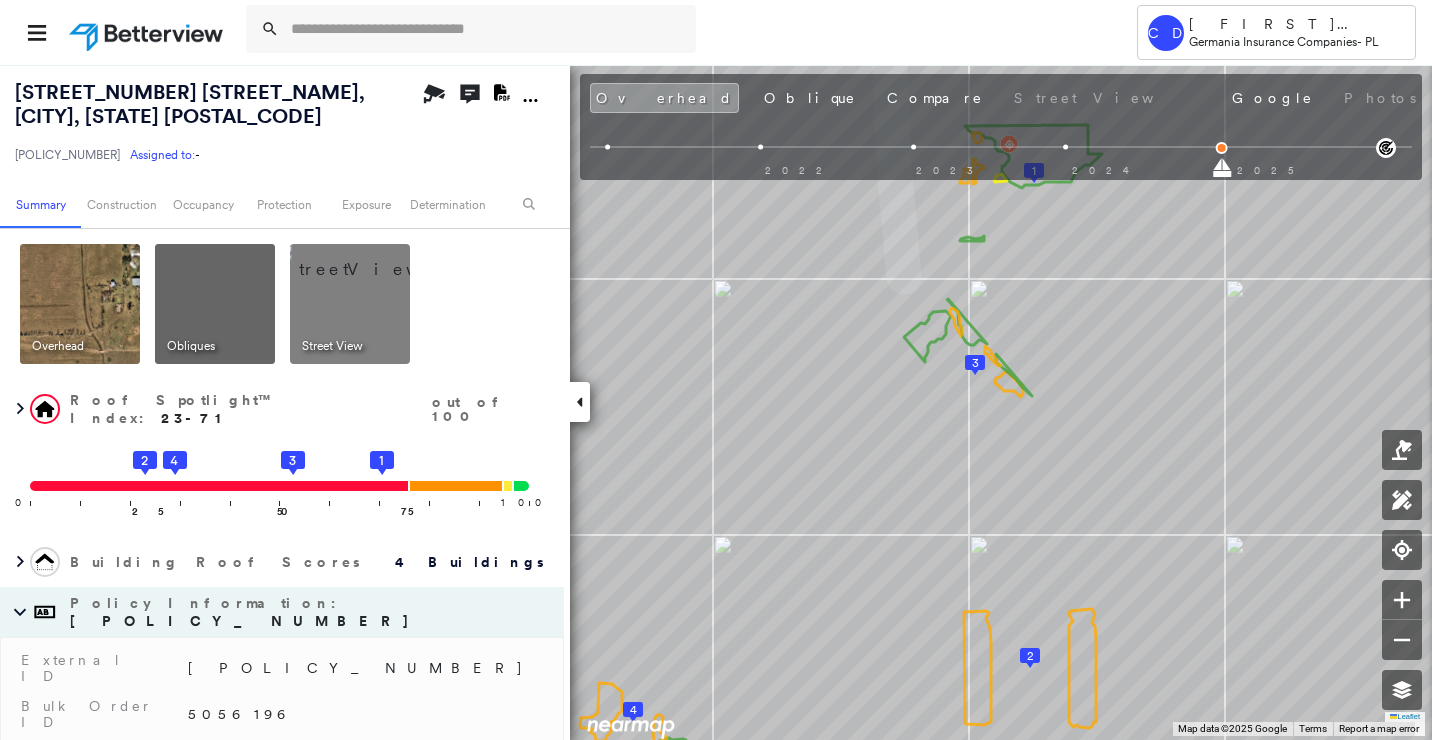 click at bounding box center (215, 304) 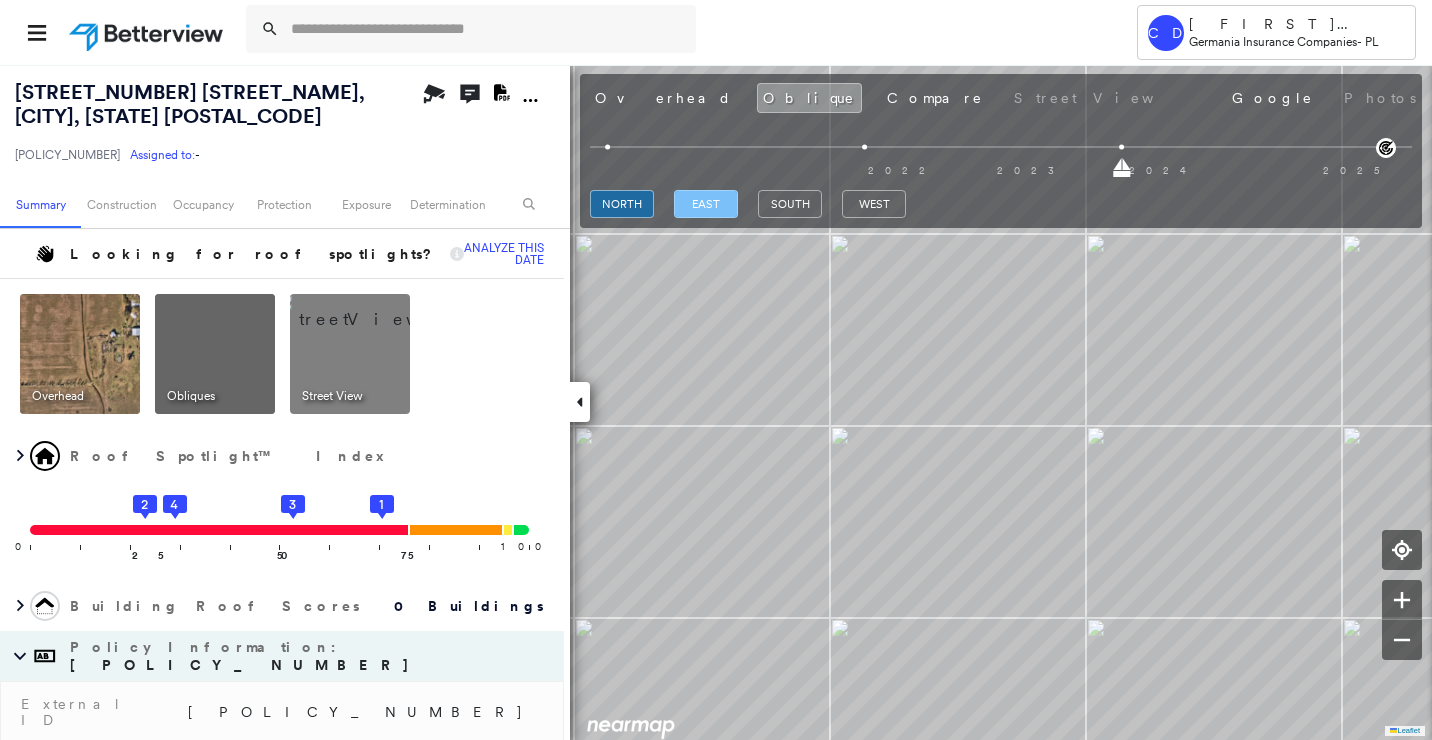 click on "east" at bounding box center [706, 204] 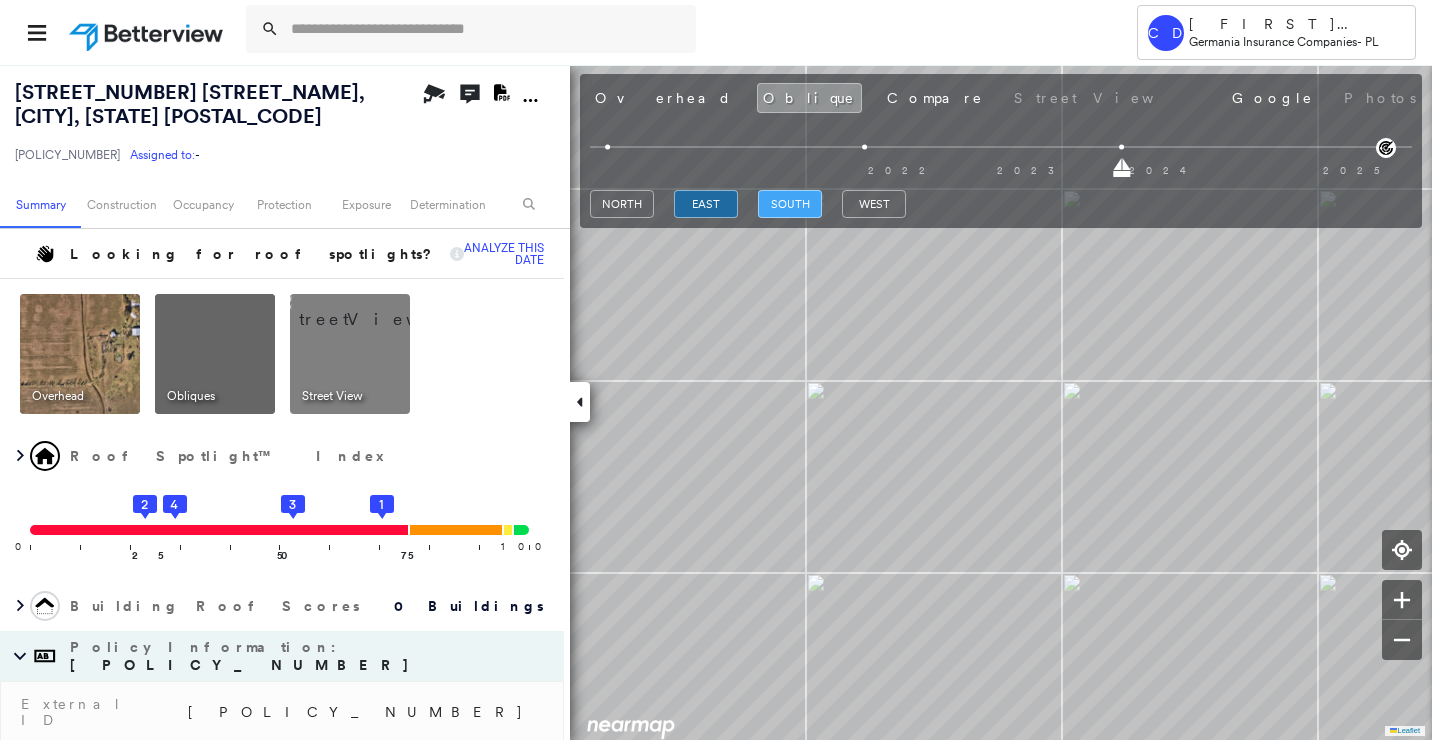 click on "south" at bounding box center [790, 204] 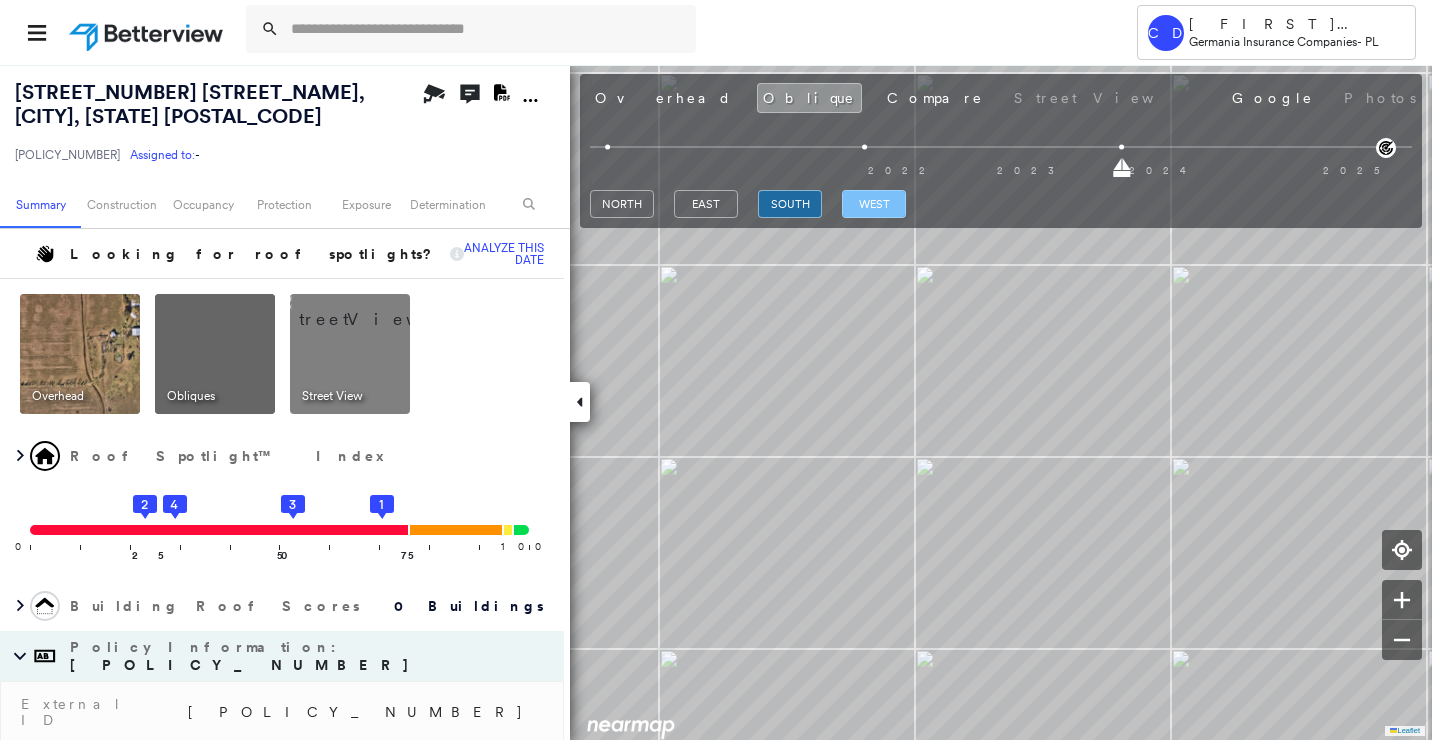 click on "west" at bounding box center (874, 204) 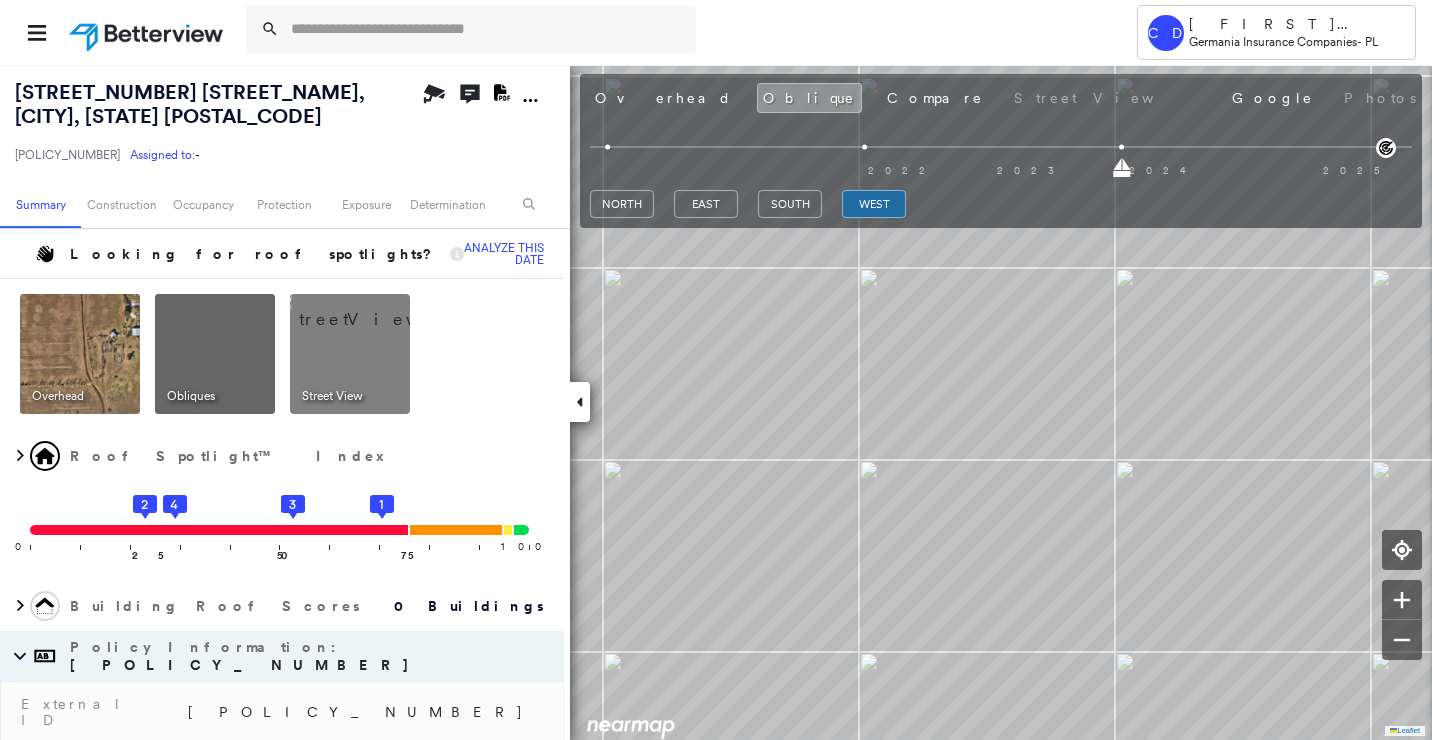 click at bounding box center (374, 309) 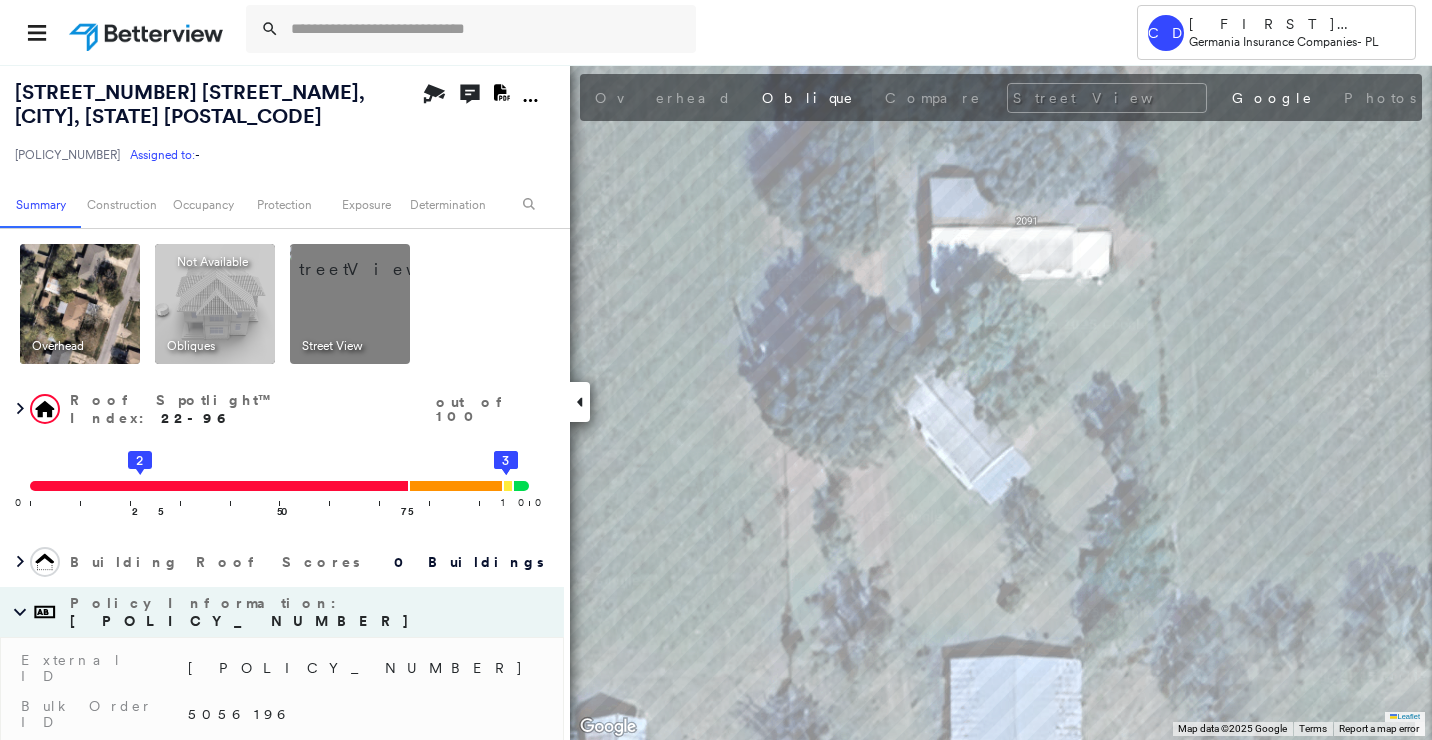 click at bounding box center [374, 259] 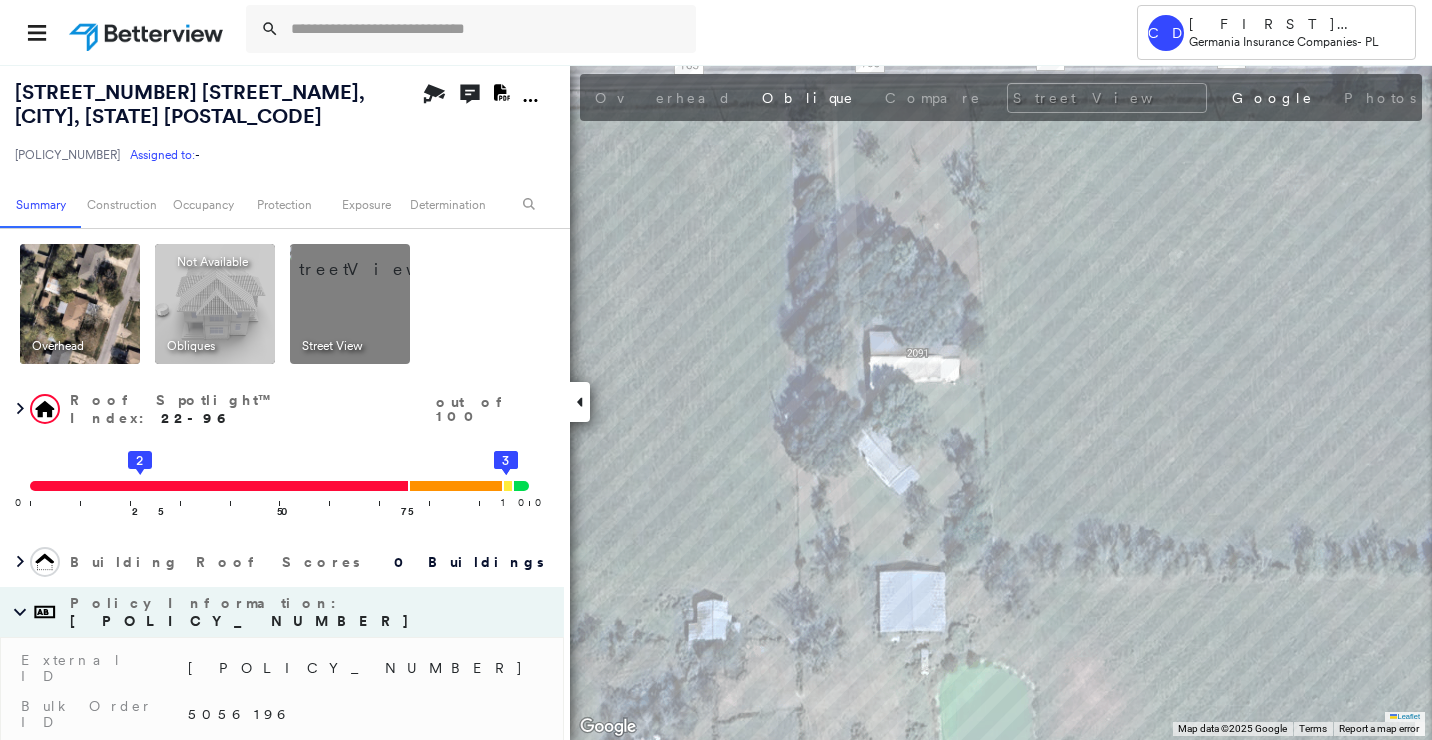 click at bounding box center (374, 259) 